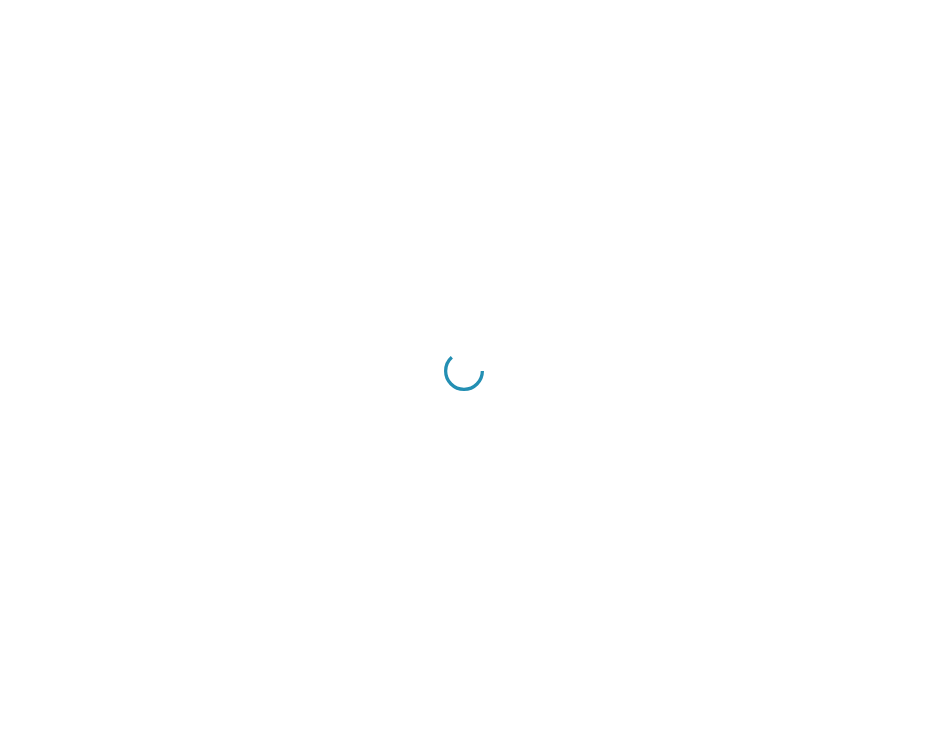 scroll, scrollTop: 0, scrollLeft: 0, axis: both 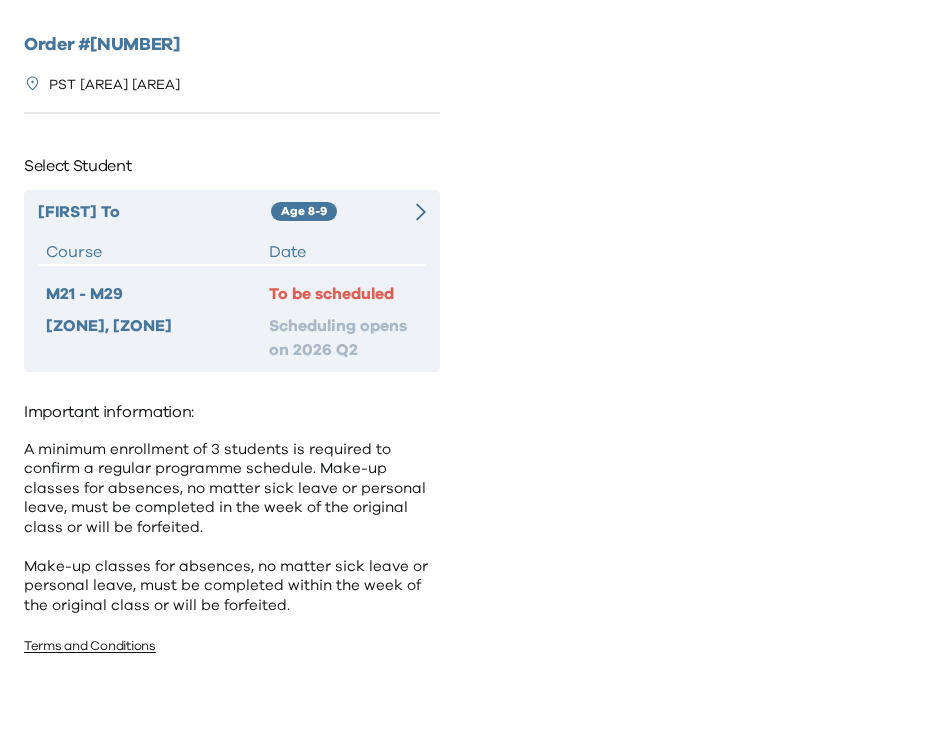 click on "Date" at bounding box center (343, 252) 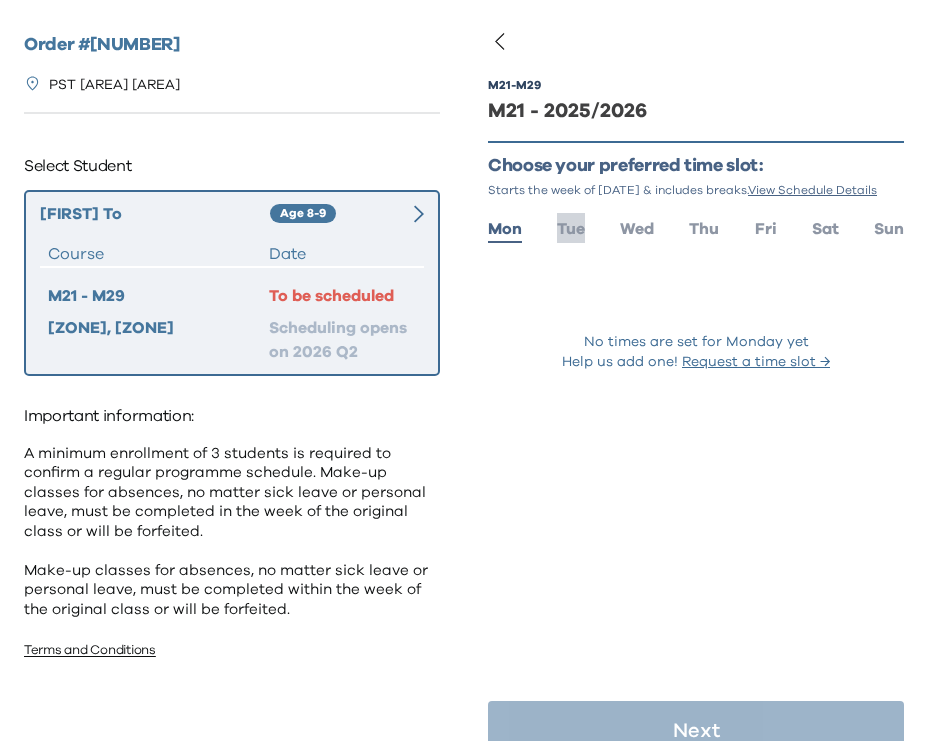 click on "Tue" at bounding box center (571, 229) 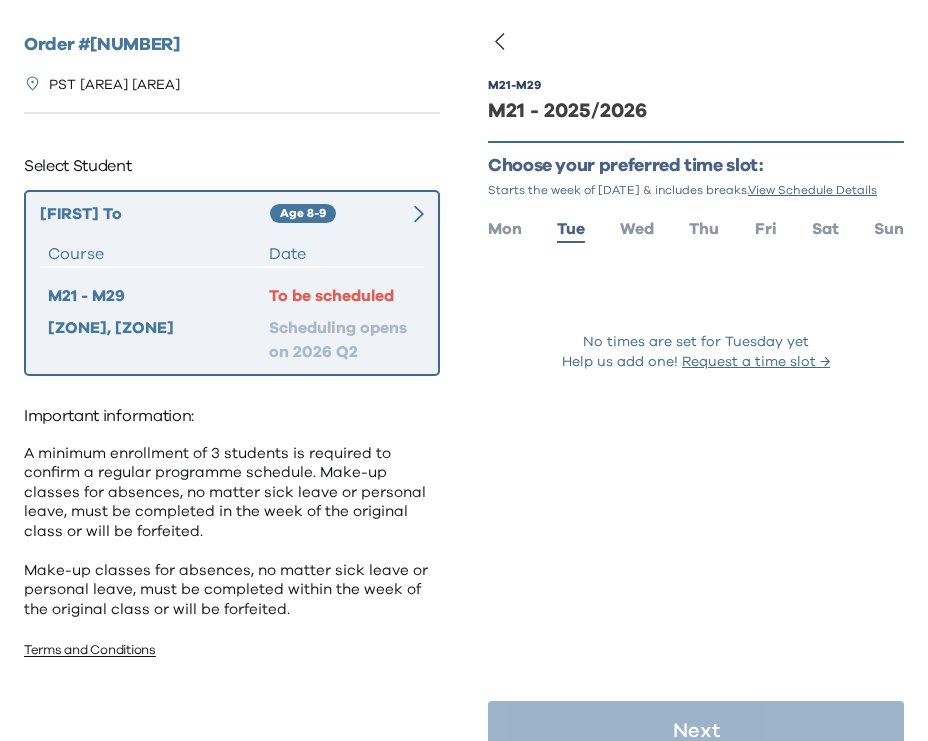 click on "M21 - M29 M21 - 2025/2026 Choose your preferred time slot: Starts the week of Sep 8, 2025 & includes breaks.  View Schedule Details Mon Tue Wed Thu Fri Sat Sun No times are set for Tuesday yet Help us add one!   Request a time slot →" at bounding box center (696, 250) 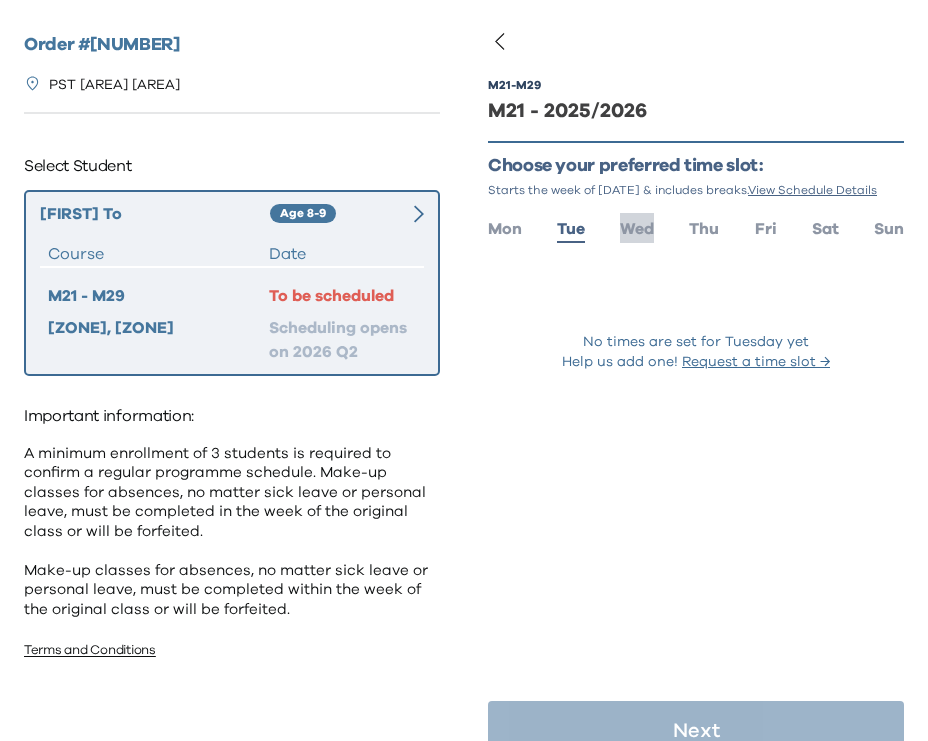 click on "Wed" at bounding box center [637, 229] 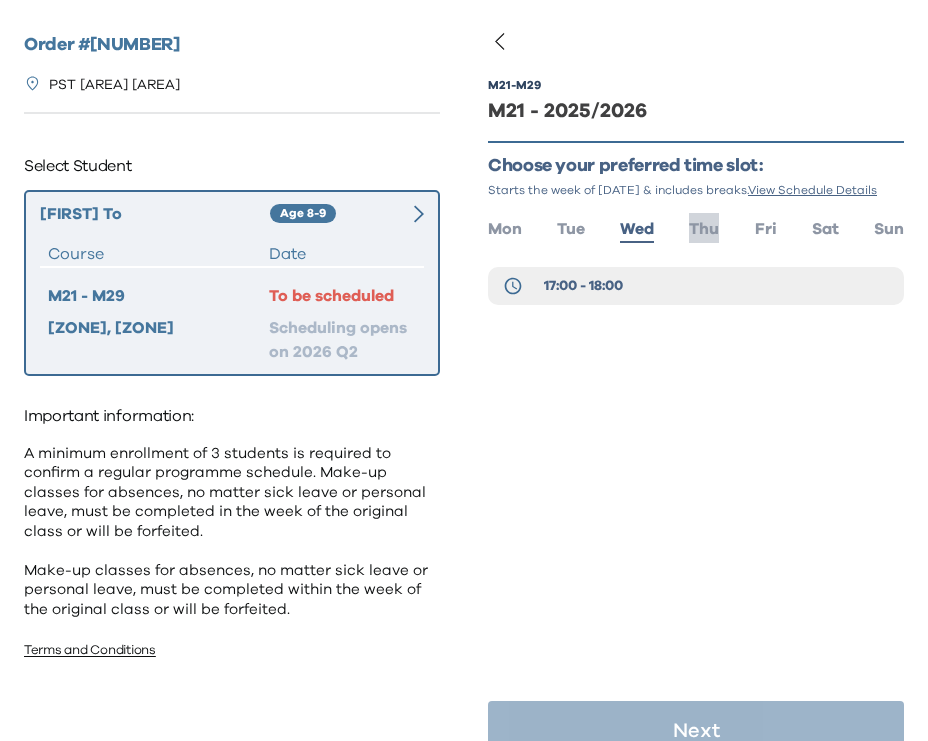 click on "Thu" at bounding box center (704, 229) 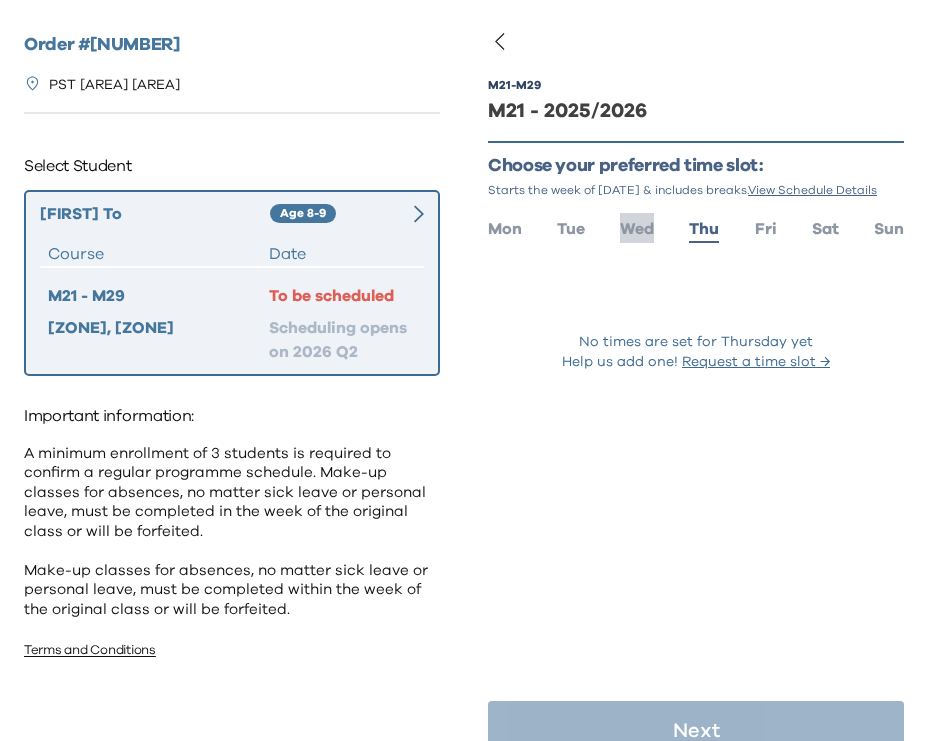 click on "Wed" at bounding box center [637, 229] 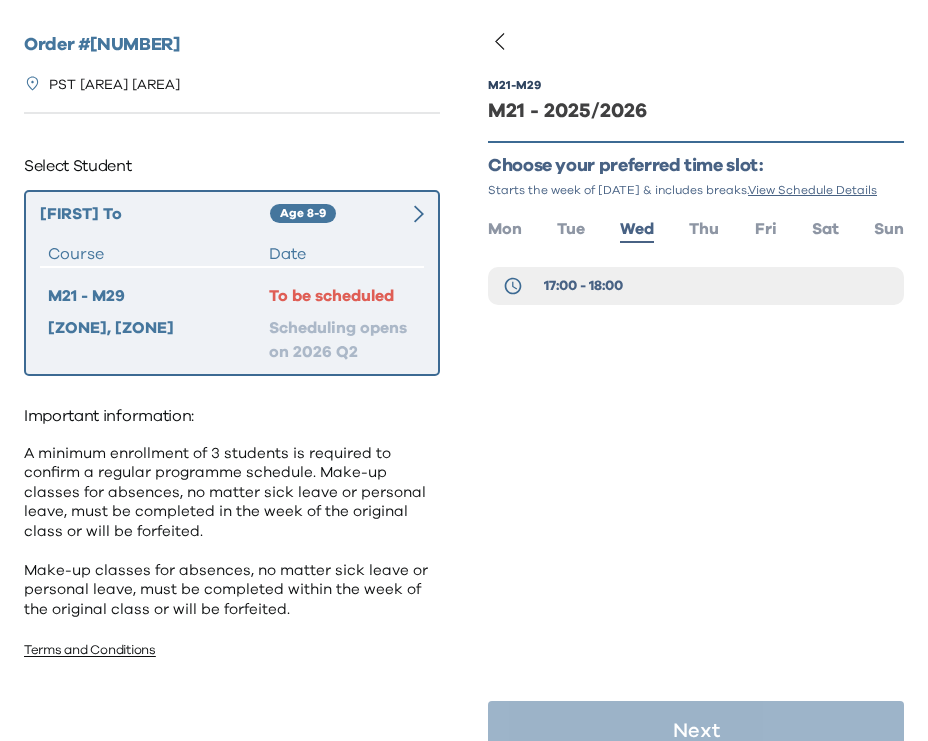 click on "Mon Tue Wed Thu Fri Sat Sun" at bounding box center (696, 227) 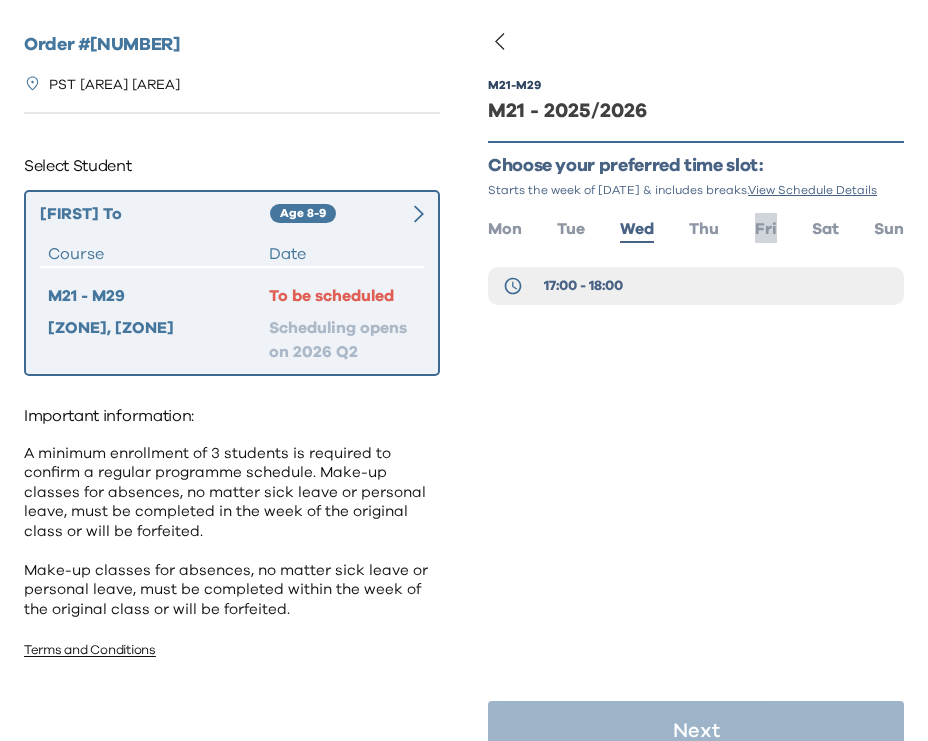 click on "Fri" at bounding box center [766, 229] 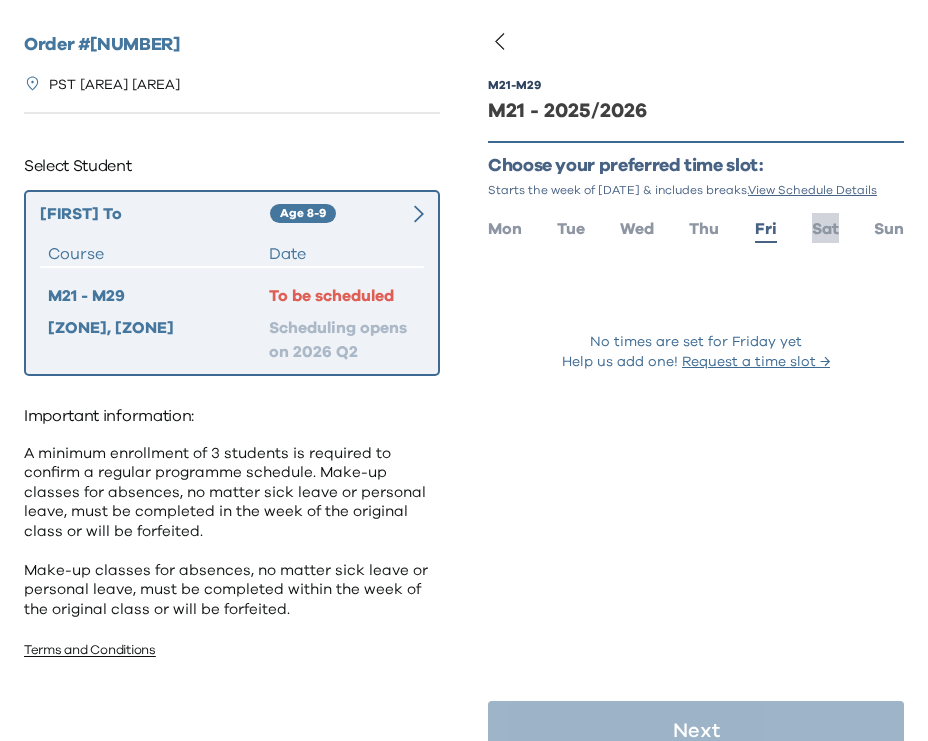 click on "Sat" at bounding box center [825, 229] 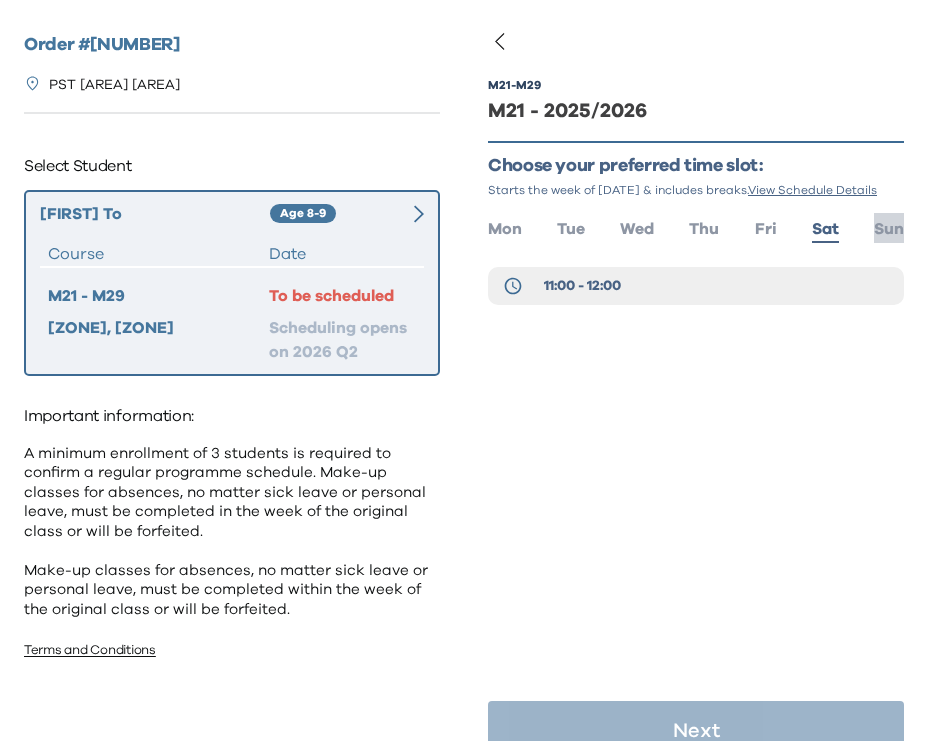 click on "Sun" at bounding box center [889, 229] 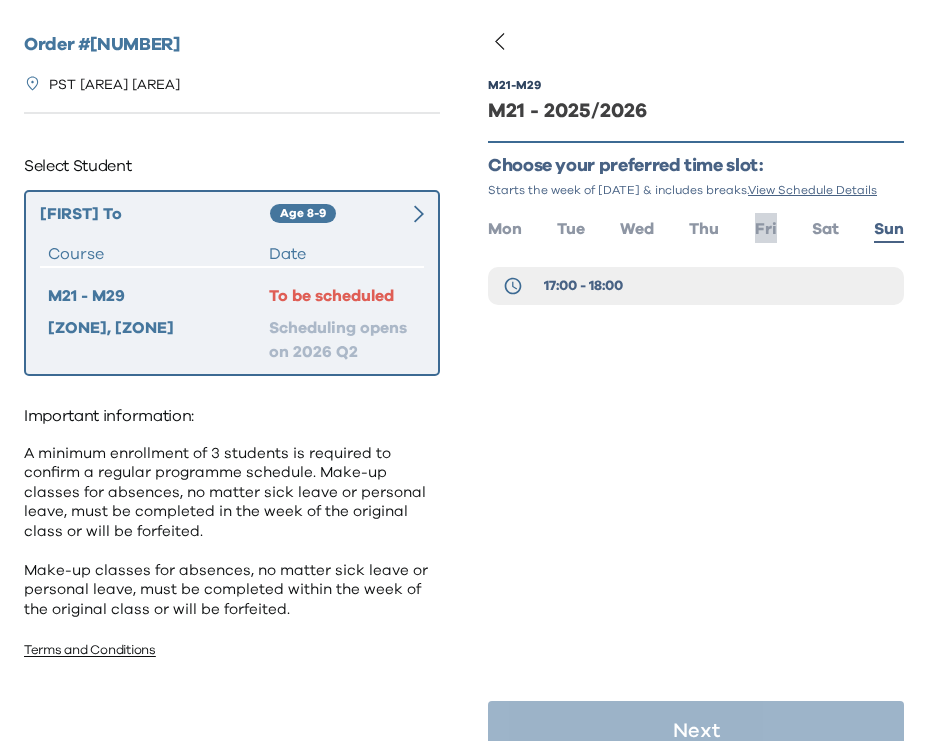 click on "Fri" at bounding box center [766, 229] 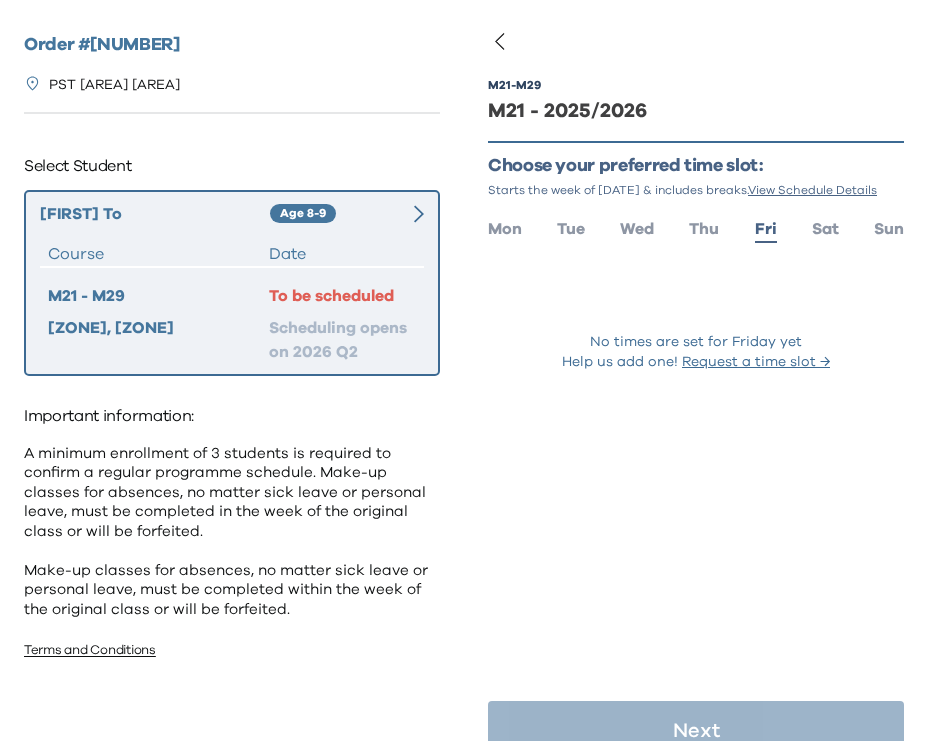 click on "Mon Tue Wed Thu Fri Sat Sun" at bounding box center [696, 227] 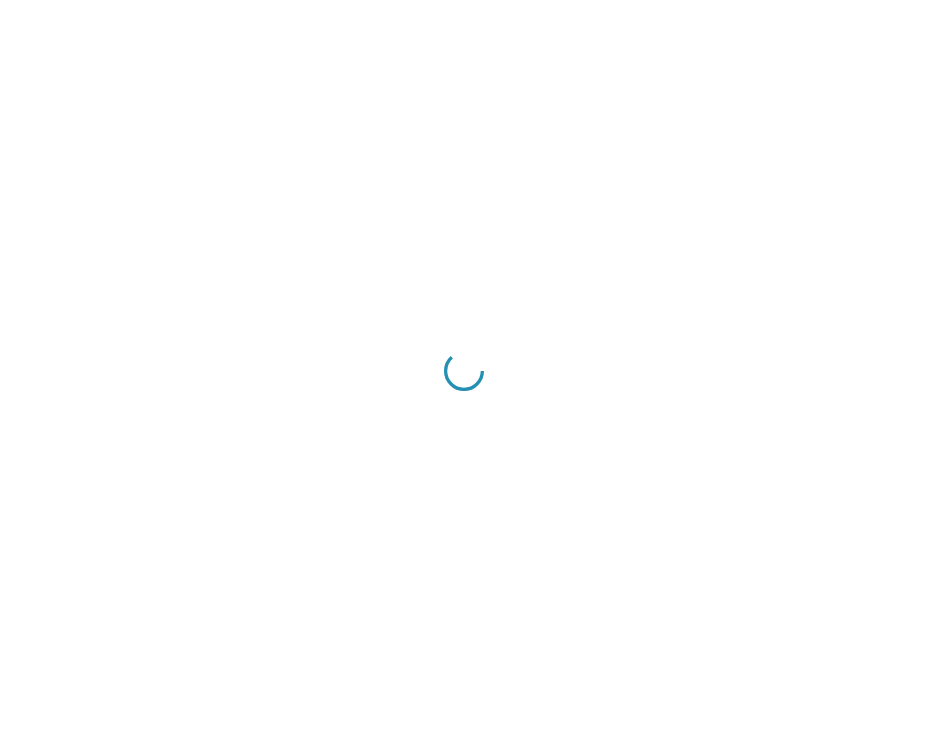 scroll, scrollTop: 0, scrollLeft: 0, axis: both 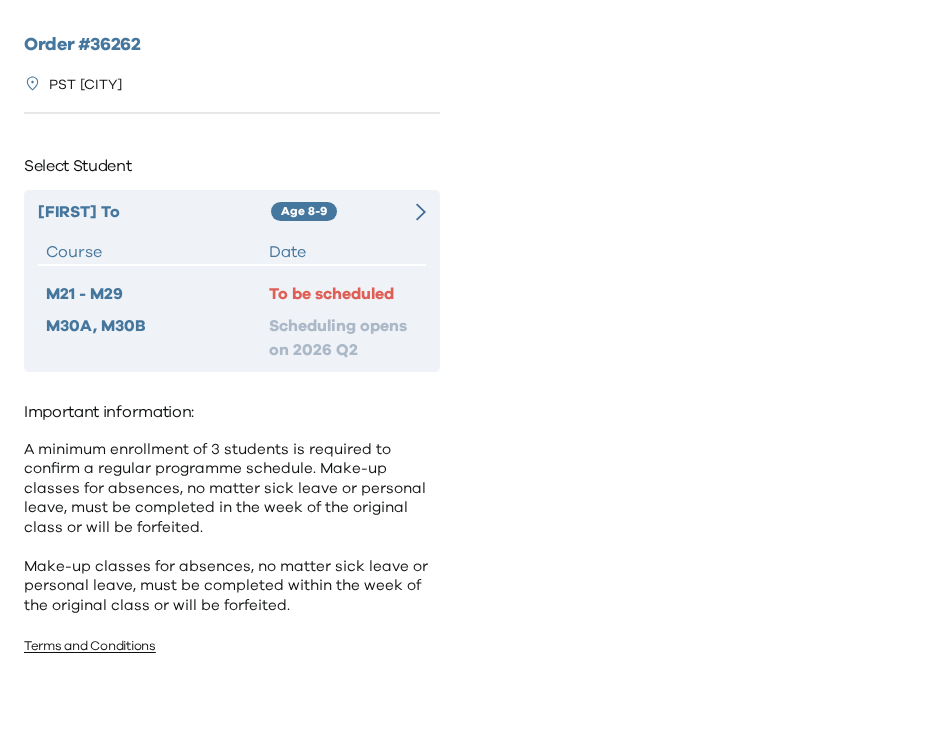 click on "To be scheduled" at bounding box center [343, 294] 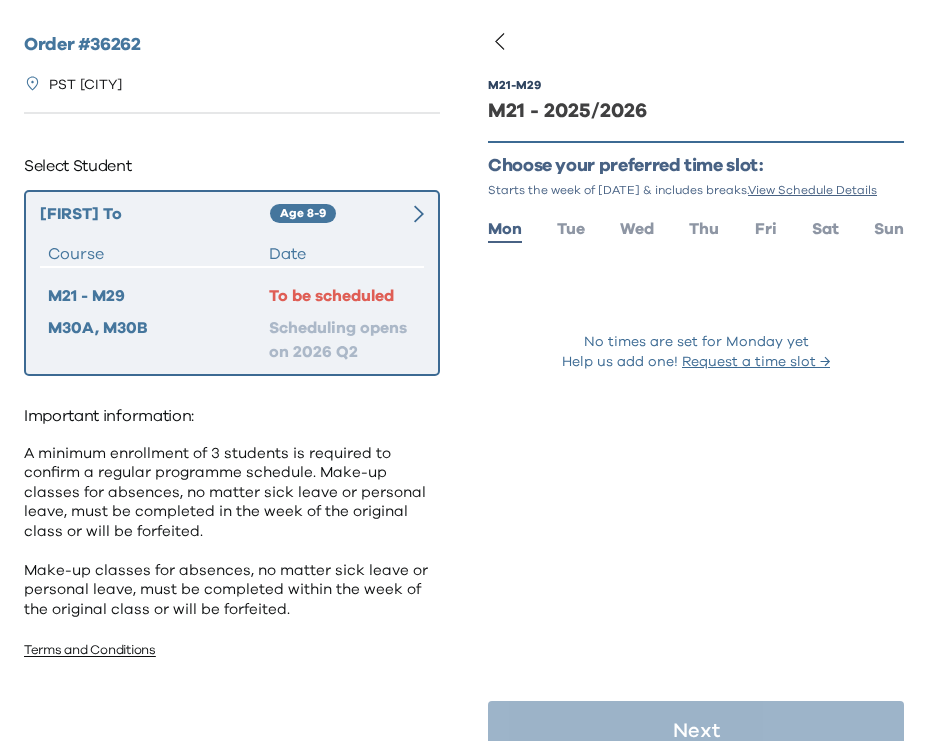 click on "M21 - M29" at bounding box center [696, 87] 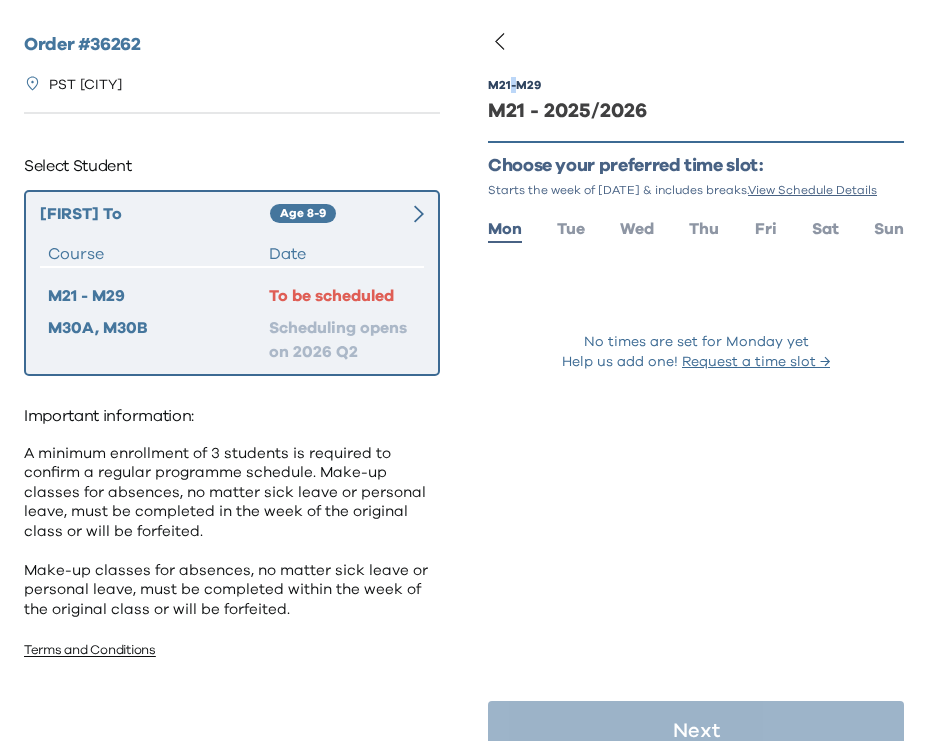 click on "M21 - M29" at bounding box center [514, 85] 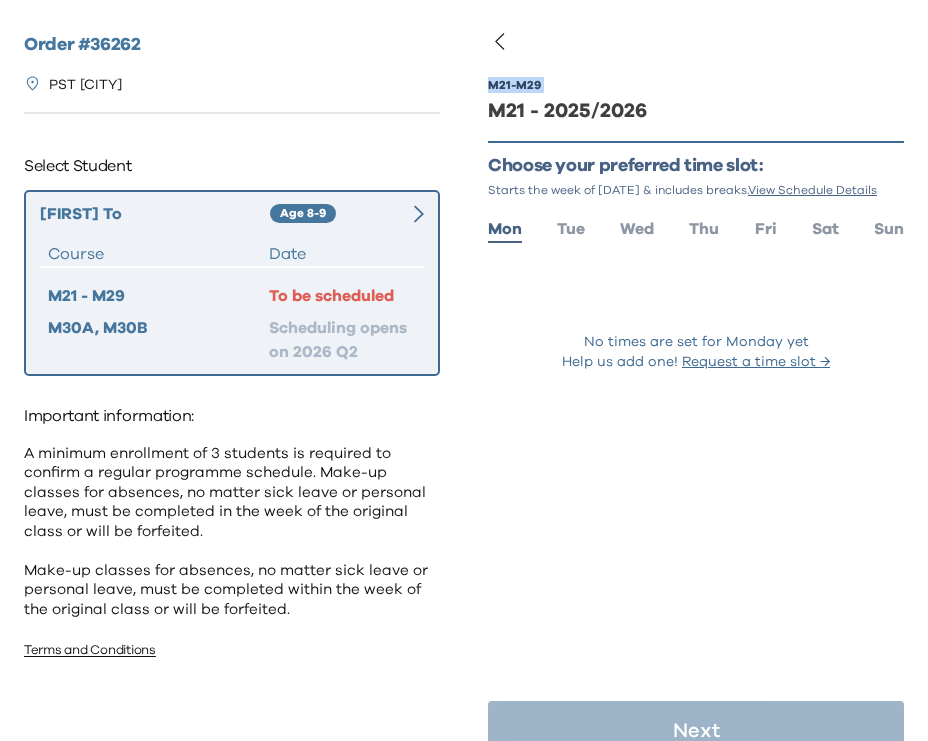 click on "M21 - M29" at bounding box center [514, 85] 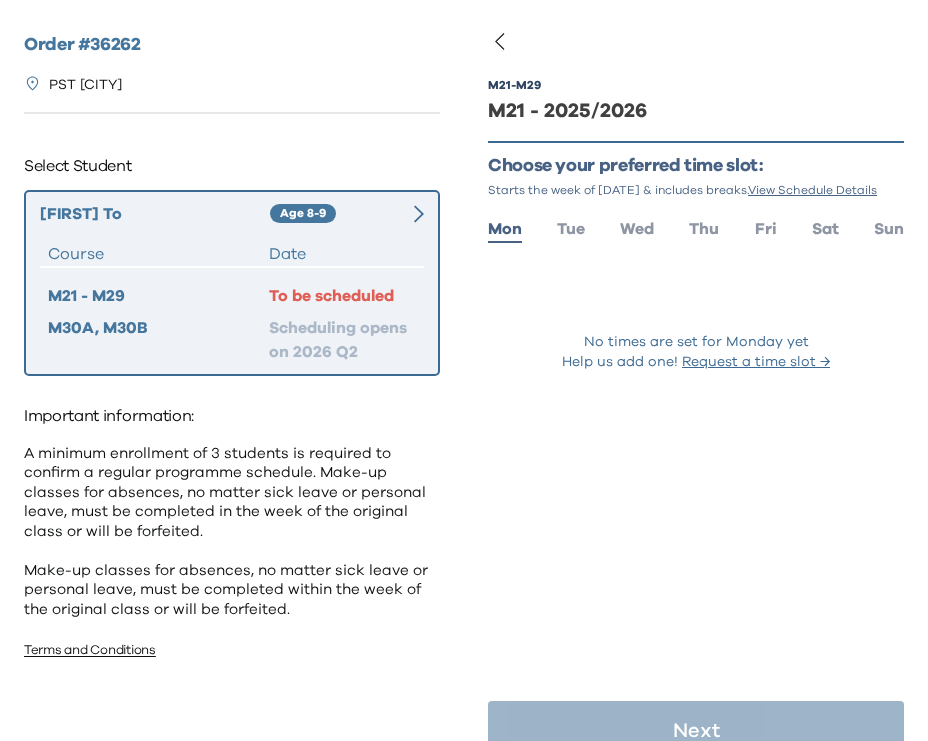 click on "Scheduling opens on 2026 Q2" at bounding box center [342, 340] 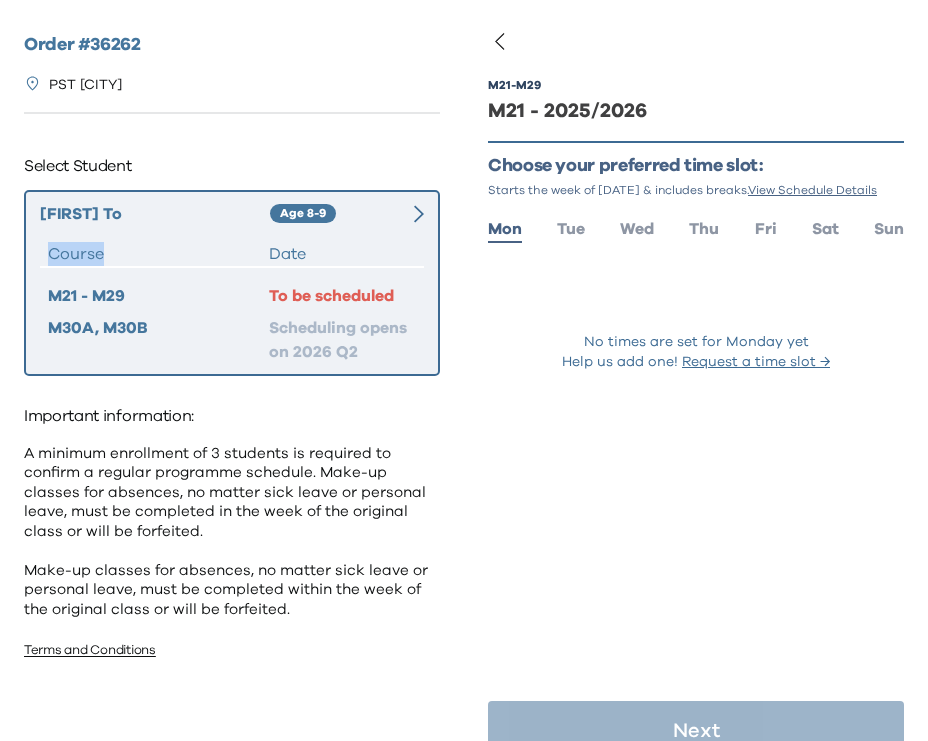 click 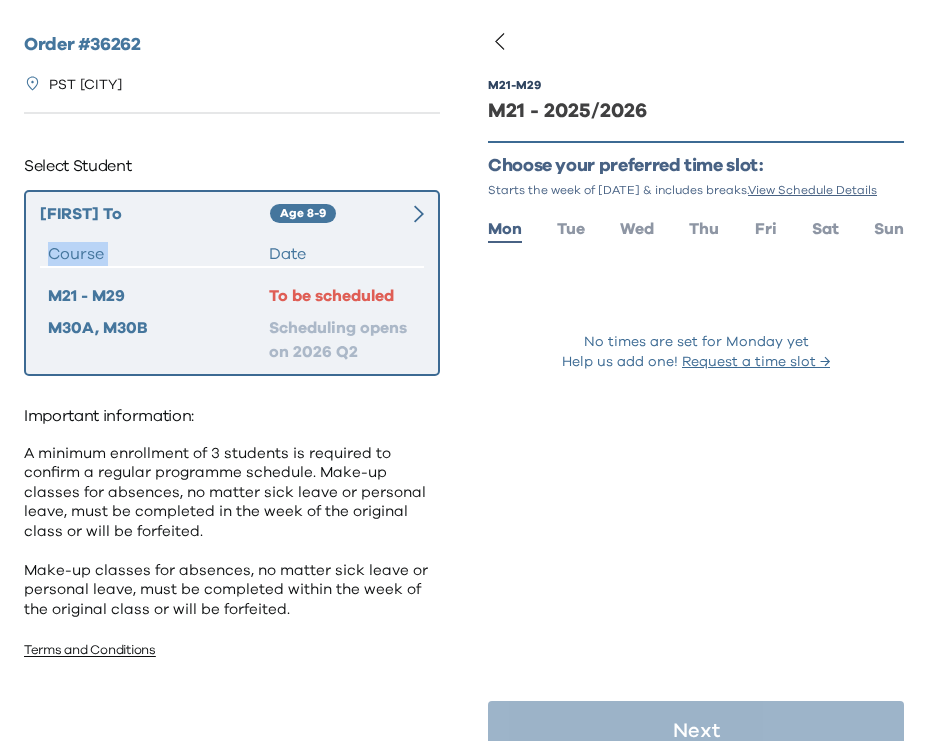 click 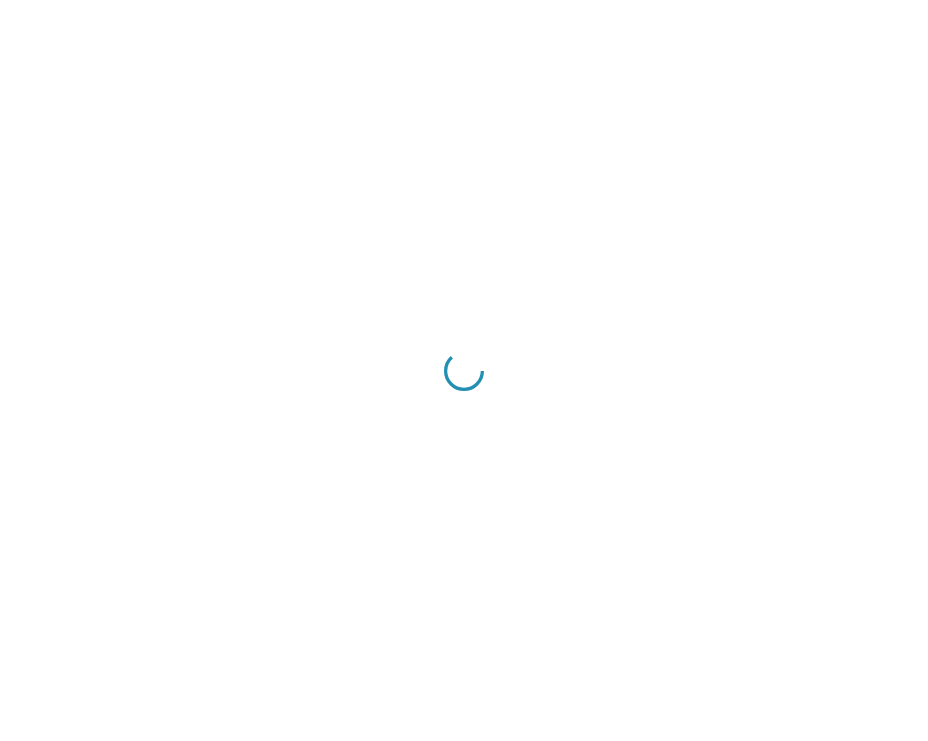 scroll, scrollTop: 0, scrollLeft: 0, axis: both 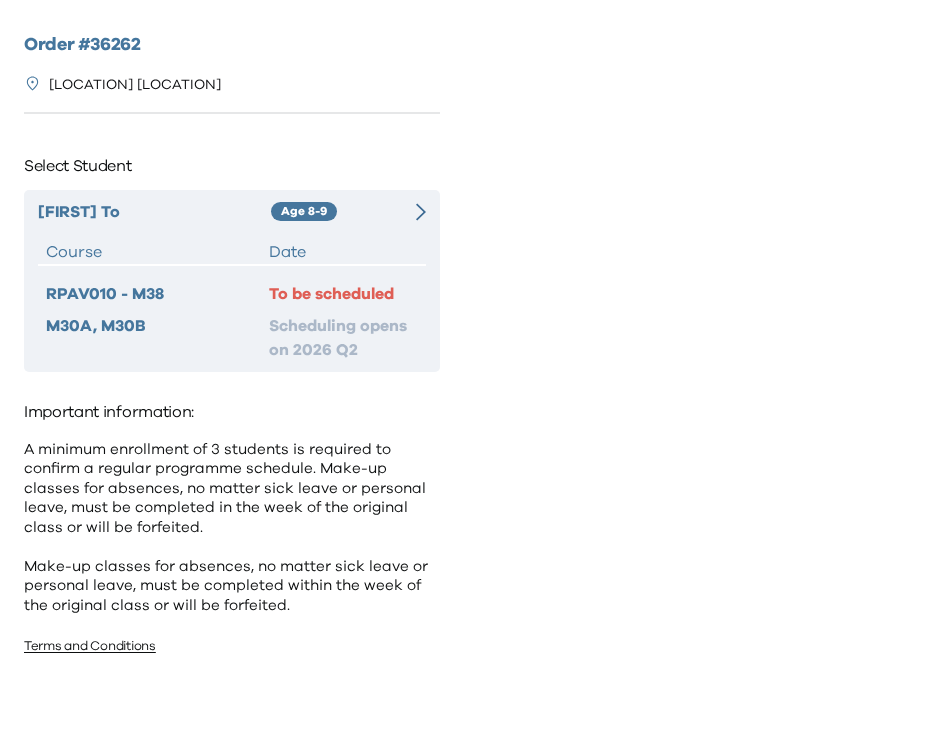 click on "To be scheduled" at bounding box center (343, 294) 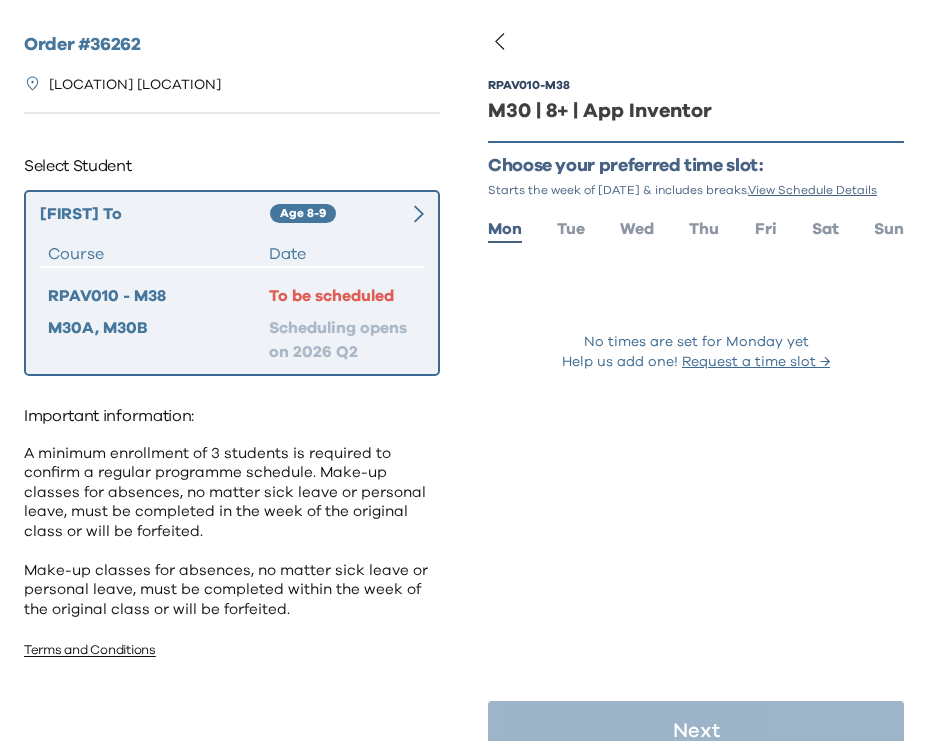 click on "M30A, M30B" at bounding box center [158, 340] 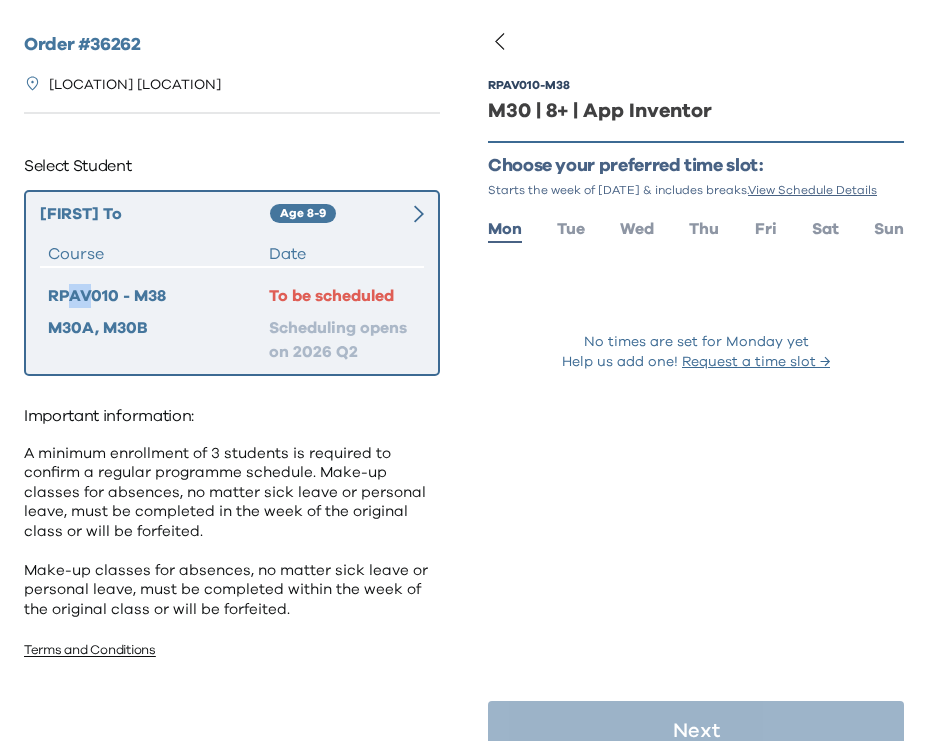drag, startPoint x: 94, startPoint y: 298, endPoint x: 69, endPoint y: 298, distance: 25 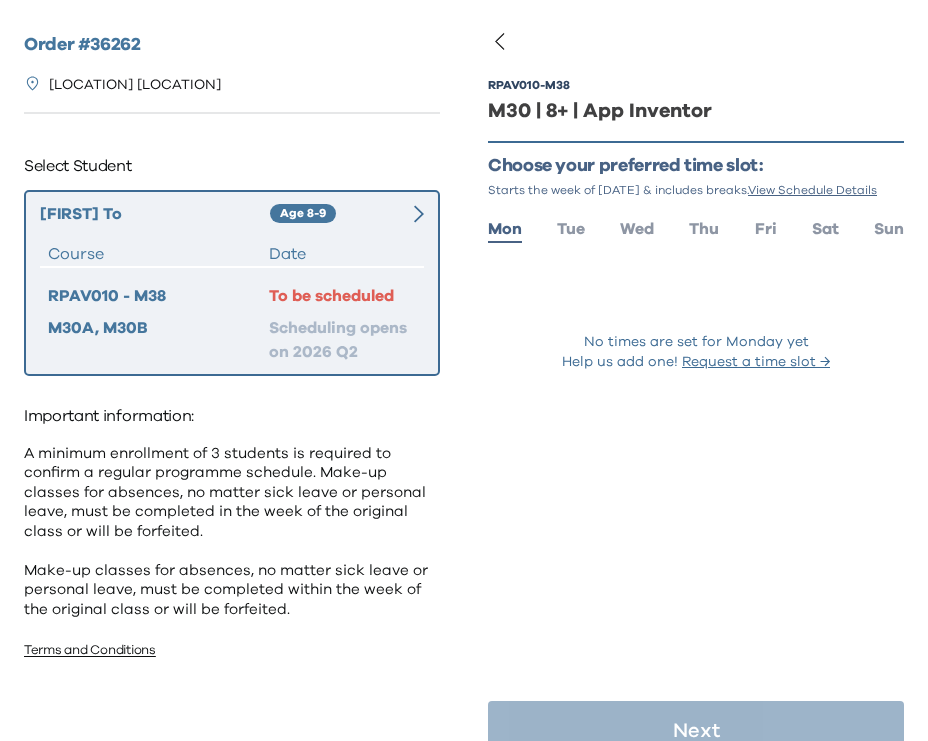 click on "RPAV010 - M38" at bounding box center (158, 296) 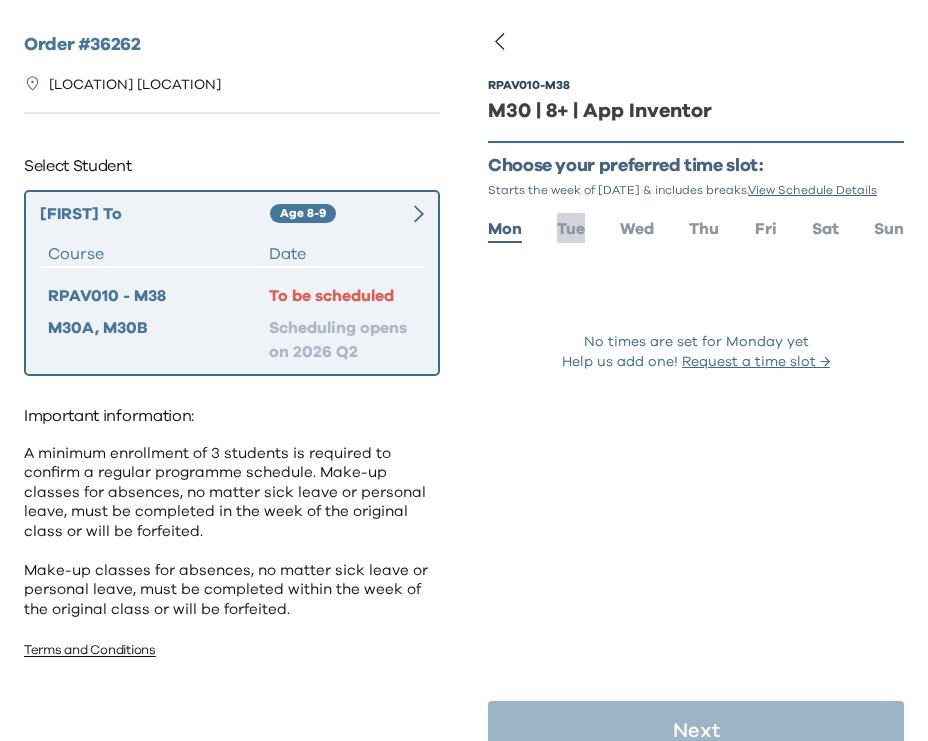 click on "Tue" at bounding box center (571, 229) 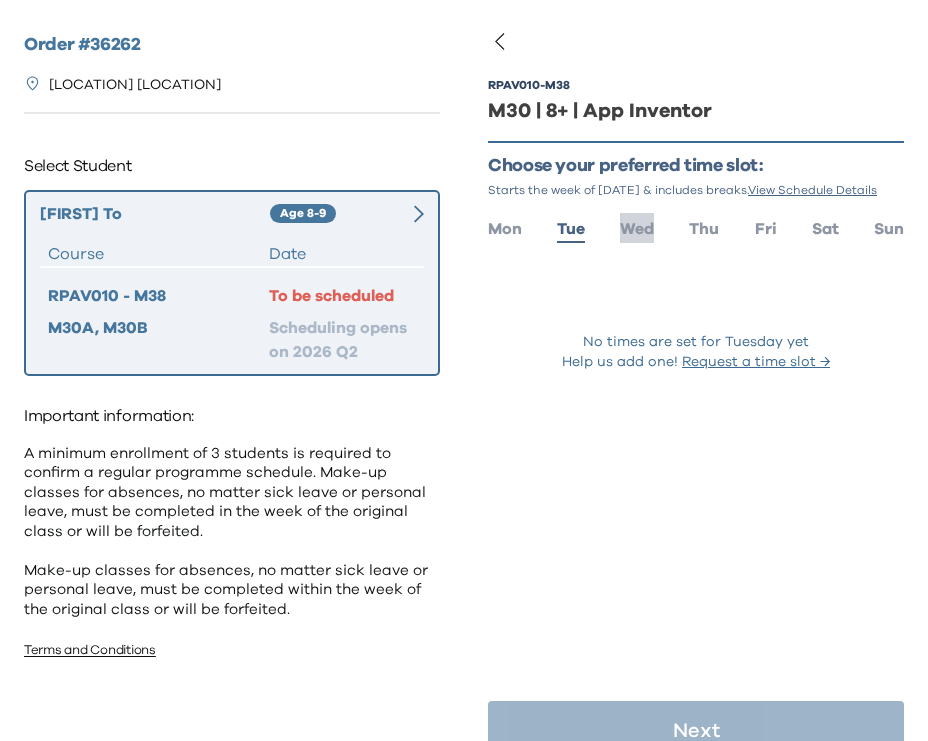click on "Wed" at bounding box center [637, 229] 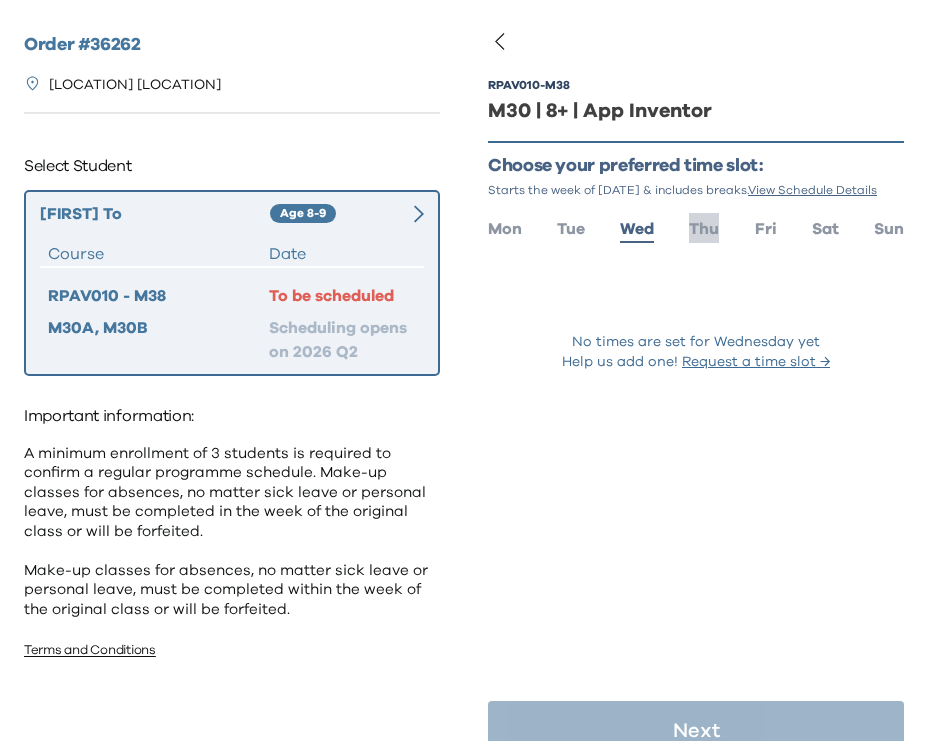 click on "Thu" at bounding box center (704, 229) 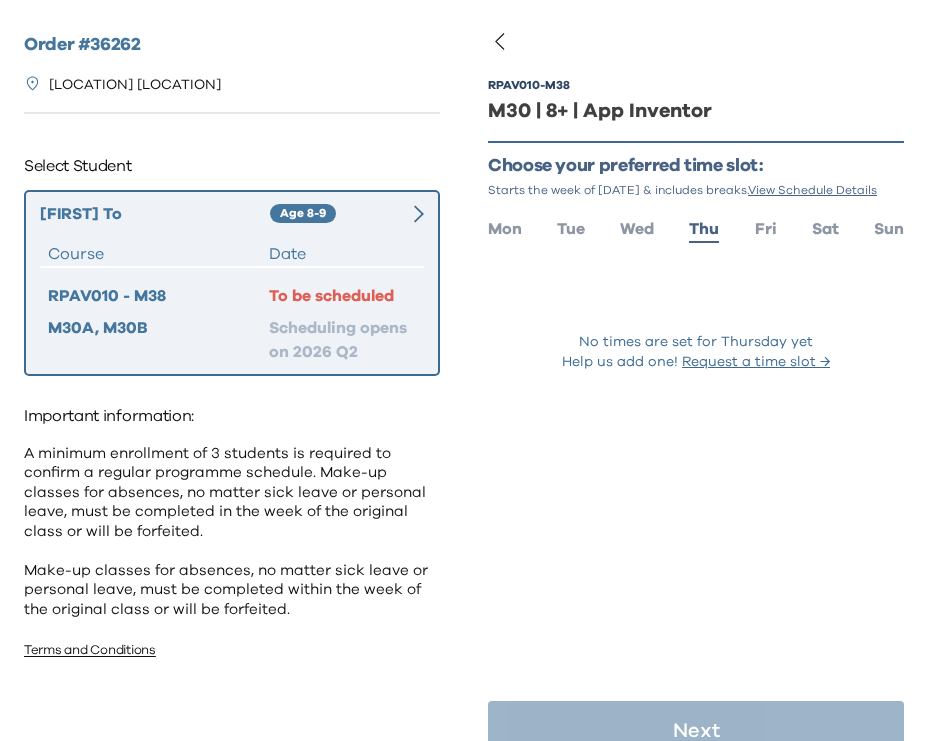 click on "Mon Tue Wed Thu Fri Sat Sun" at bounding box center [696, 227] 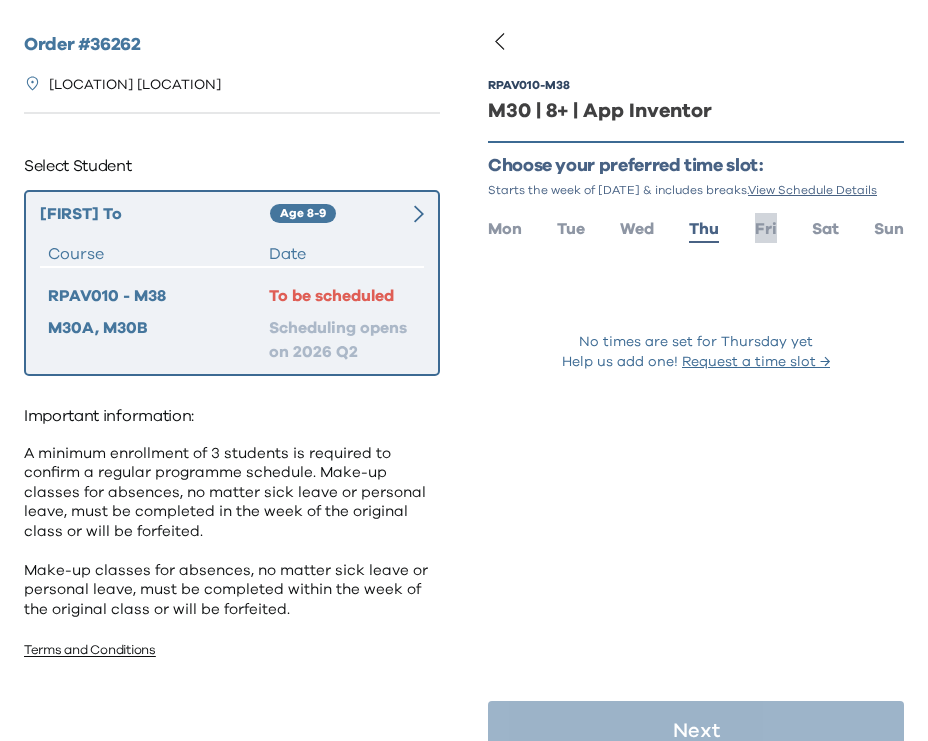 click on "Fri" at bounding box center [766, 229] 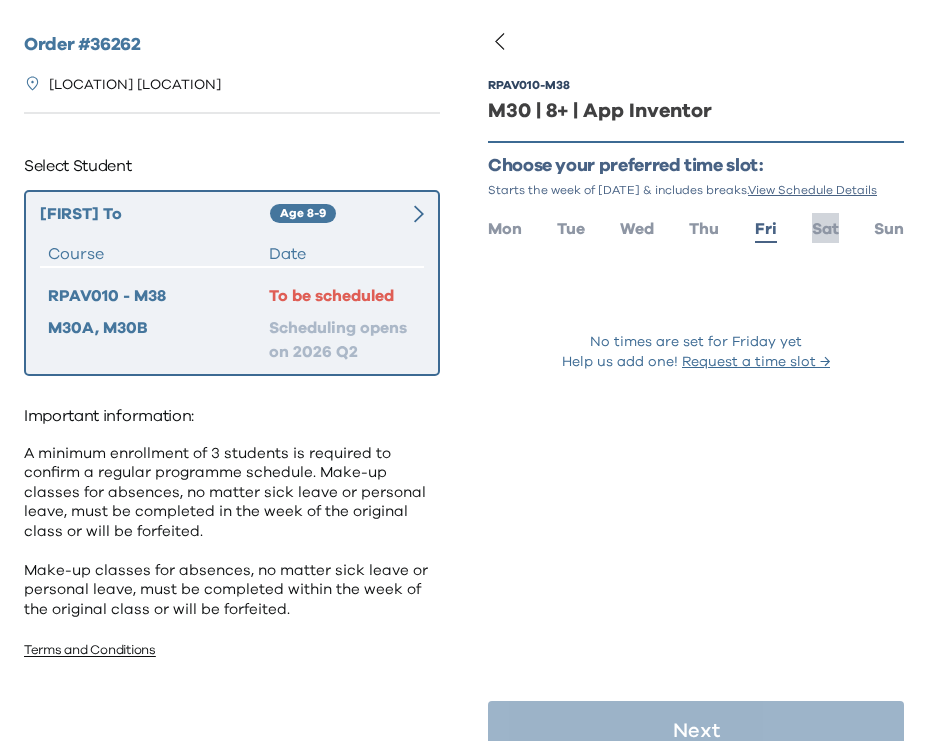 click on "Sat" at bounding box center [825, 229] 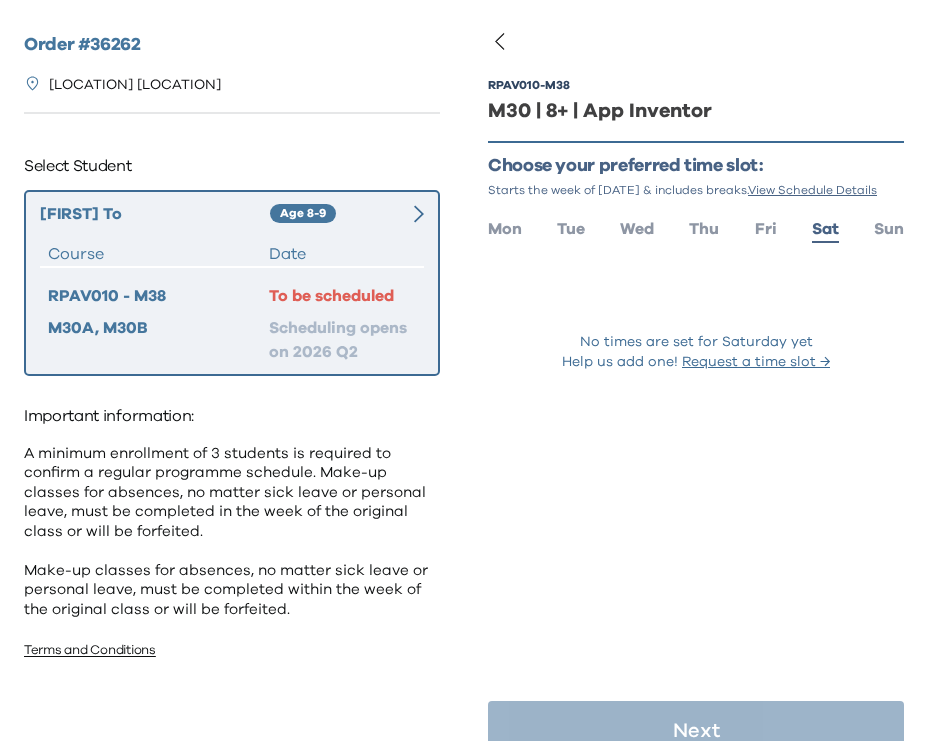 click on "RPAV010 - M38 M30 | 8+ | App Inventor Choose your preferred time slot: Starts the week of Sep 8, 2025 & includes breaks.  View Schedule Details Mon Tue Wed Thu Fri Sat Sun No times are set for Saturday yet Help us add one!   Request a time slot →   Next" at bounding box center [696, 370] 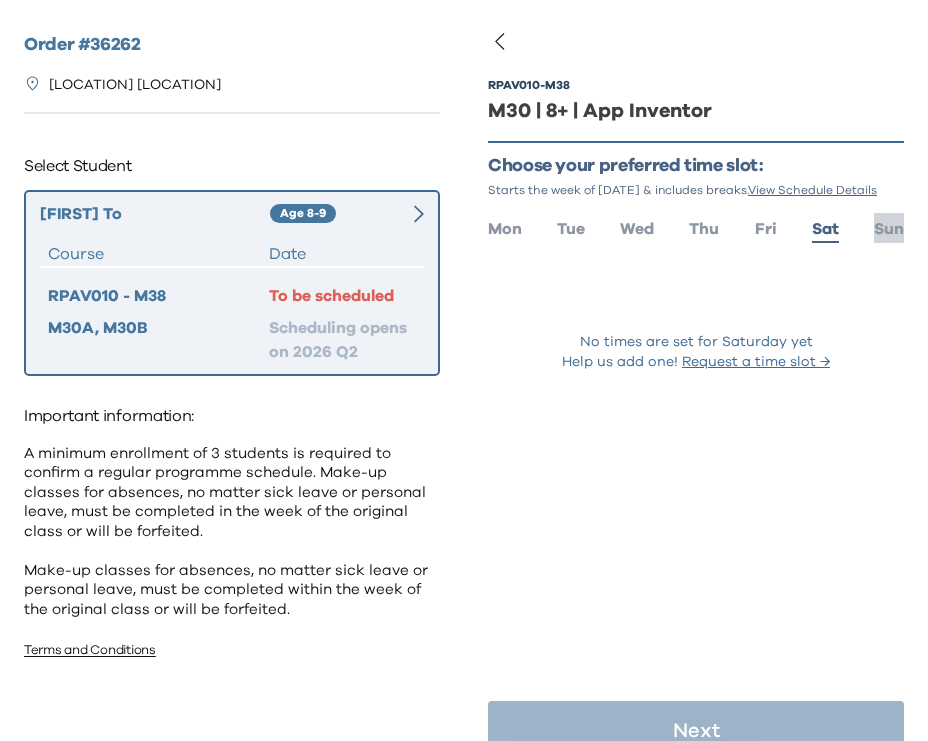 click on "Sun" at bounding box center (889, 229) 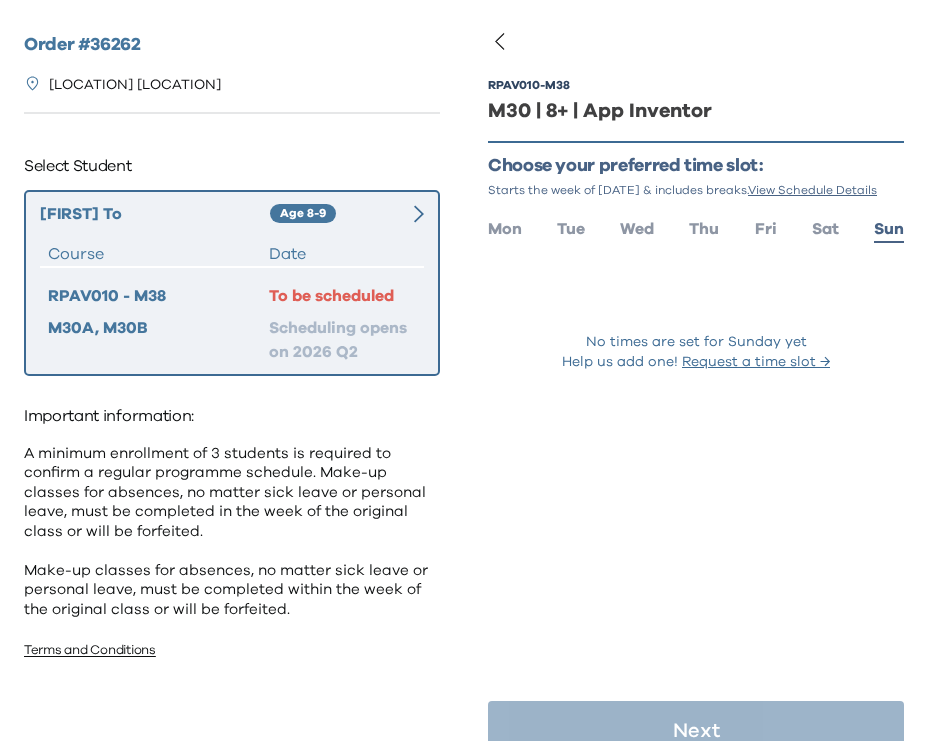 click on "M30 | 8+ | App Inventor" at bounding box center [696, 111] 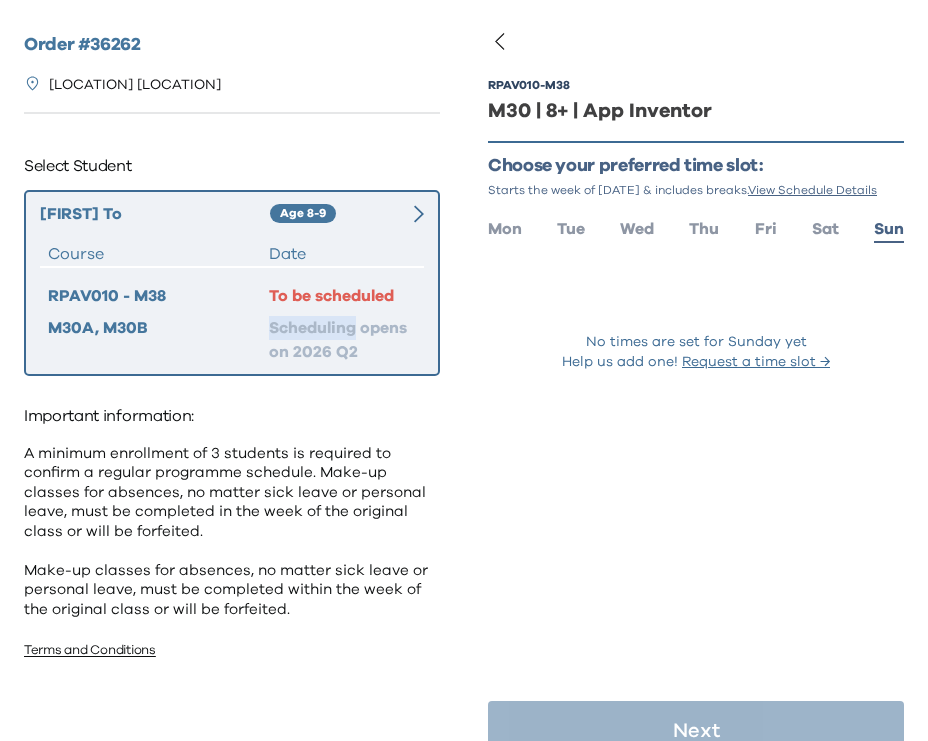 click on "RPAV010 - M38 To be scheduled M30A, M30B Scheduling opens on 2026 Q2" at bounding box center [232, 324] 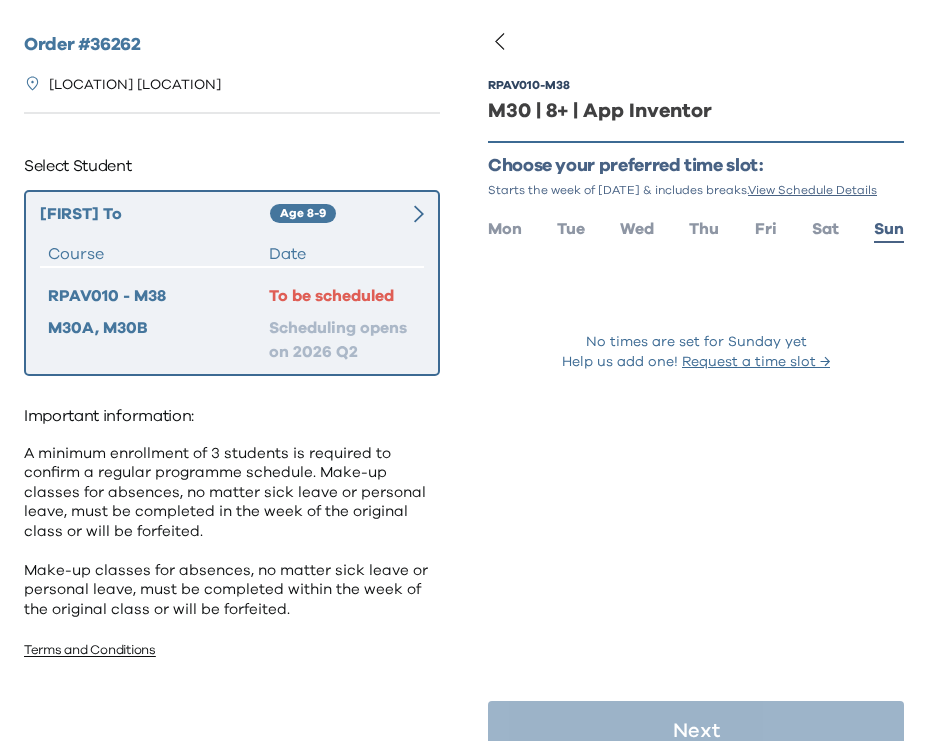 click on "Keira   To Age 8-9 Course Date RPAV010 - M38 To be scheduled M30A, M30B Scheduling opens on 2026 Q2" at bounding box center [232, 283] 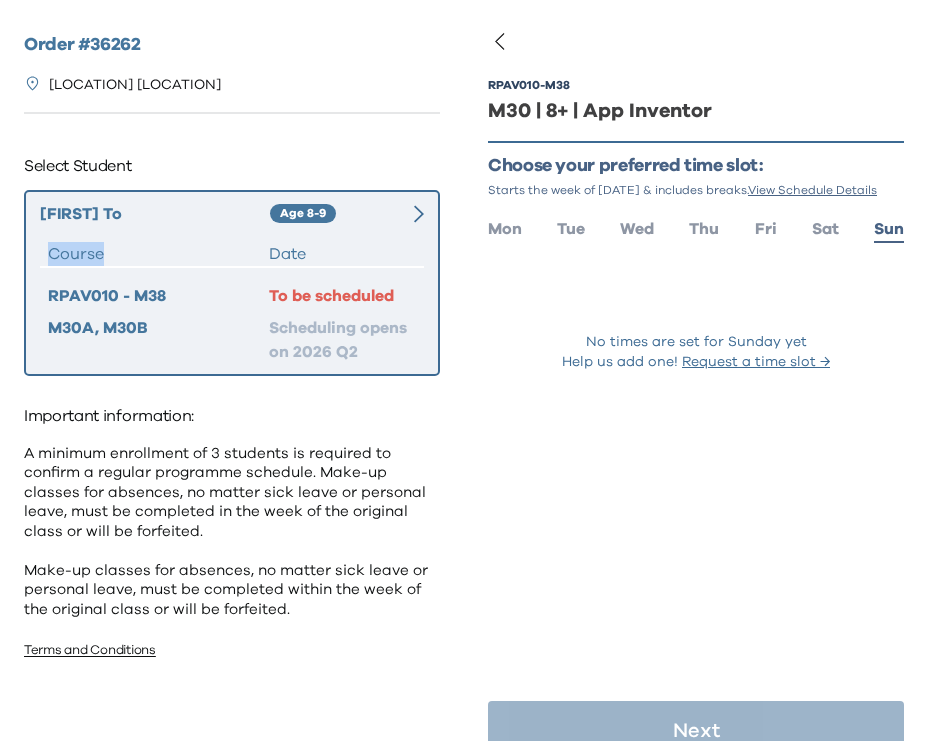 click 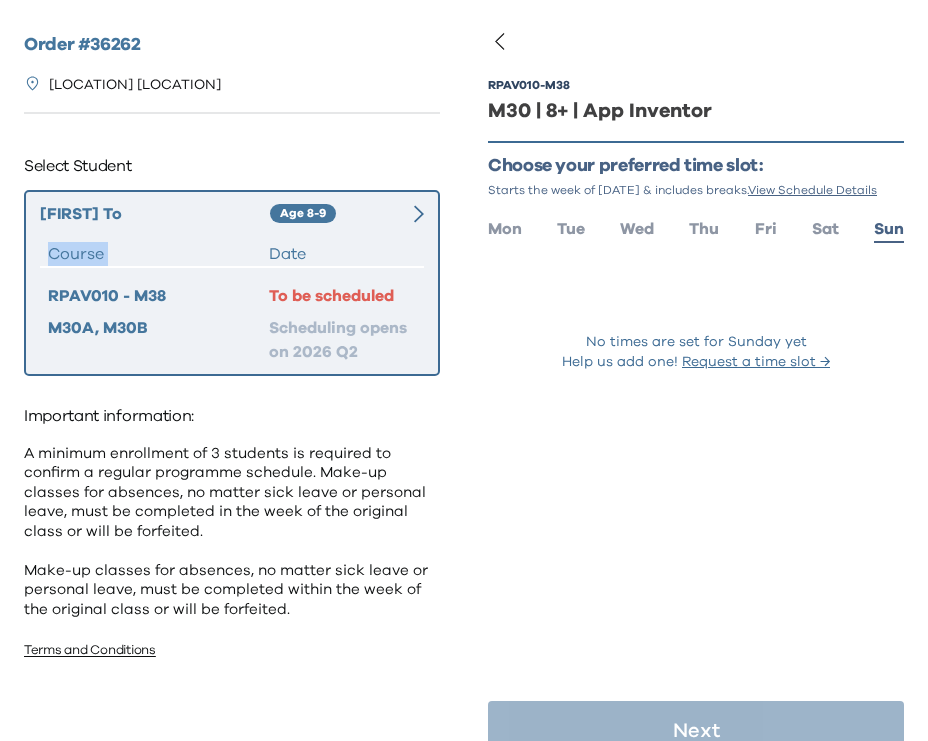 click 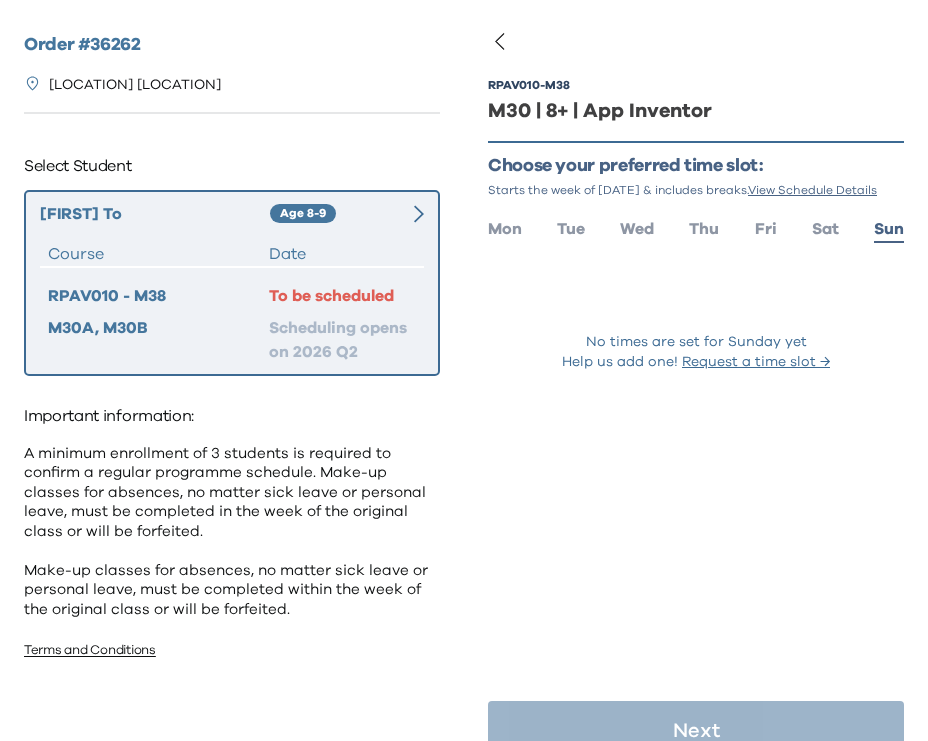click 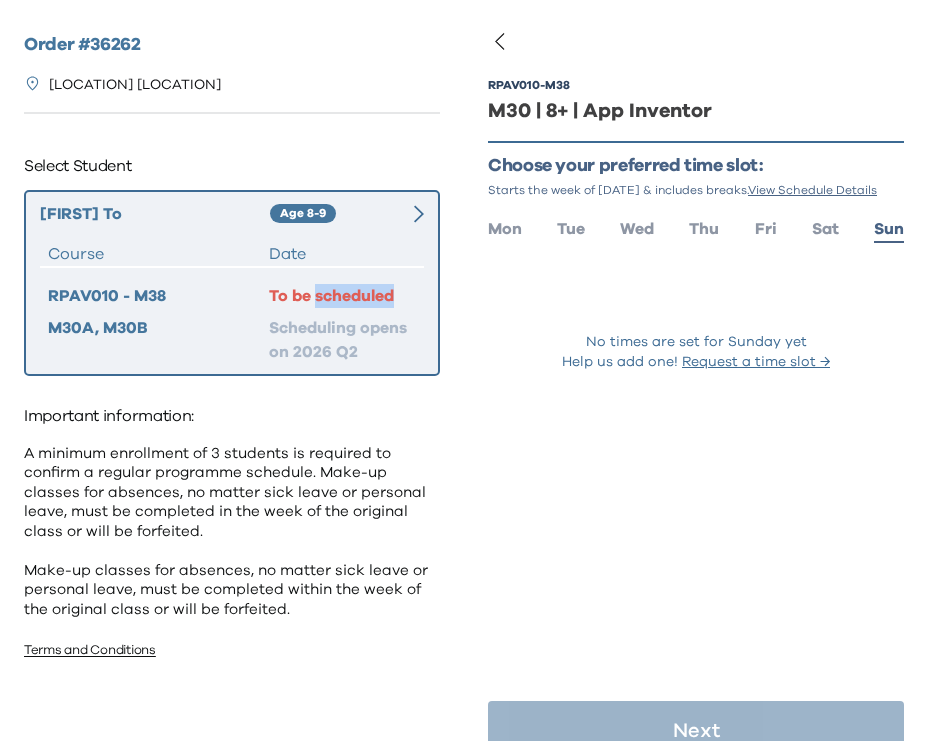 click on "To be scheduled" at bounding box center (342, 296) 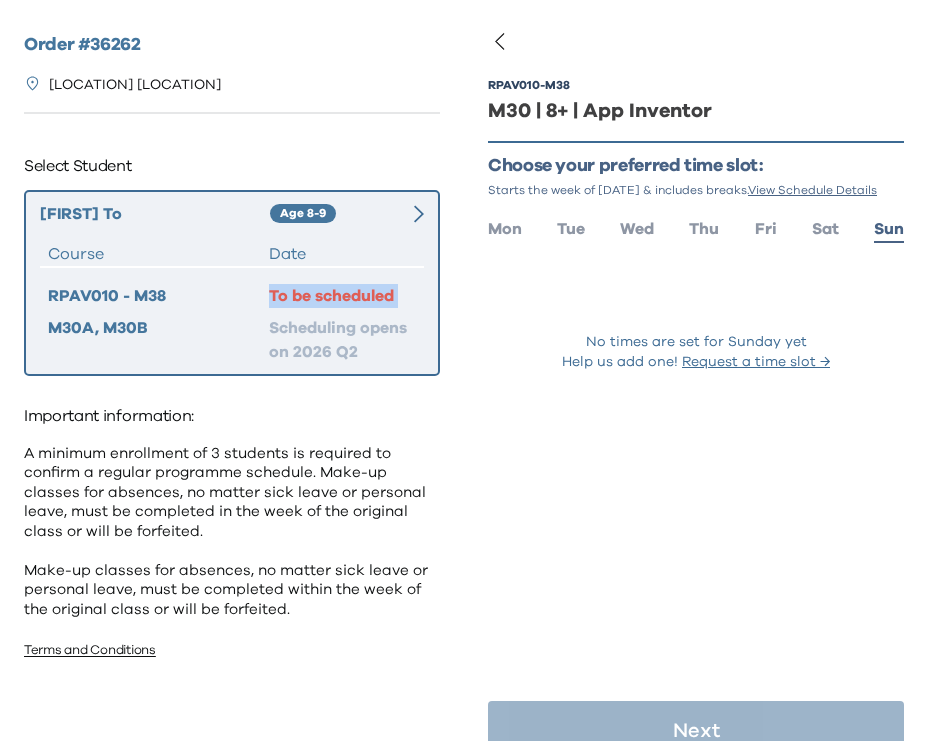 click on "To be scheduled" at bounding box center (342, 296) 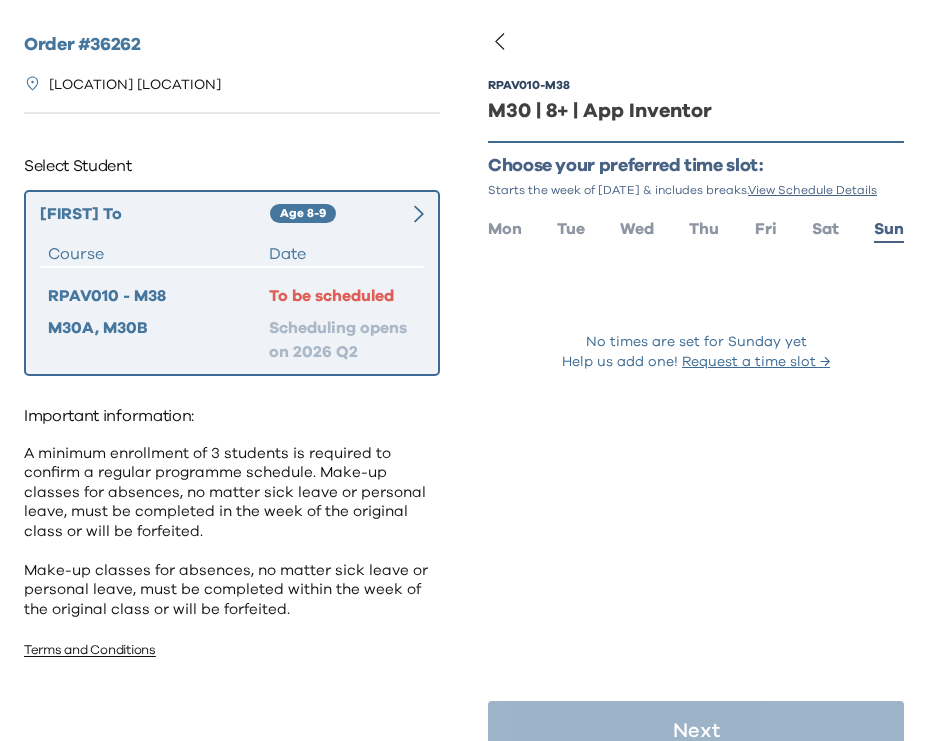 click on "M30A, M30B" at bounding box center (158, 340) 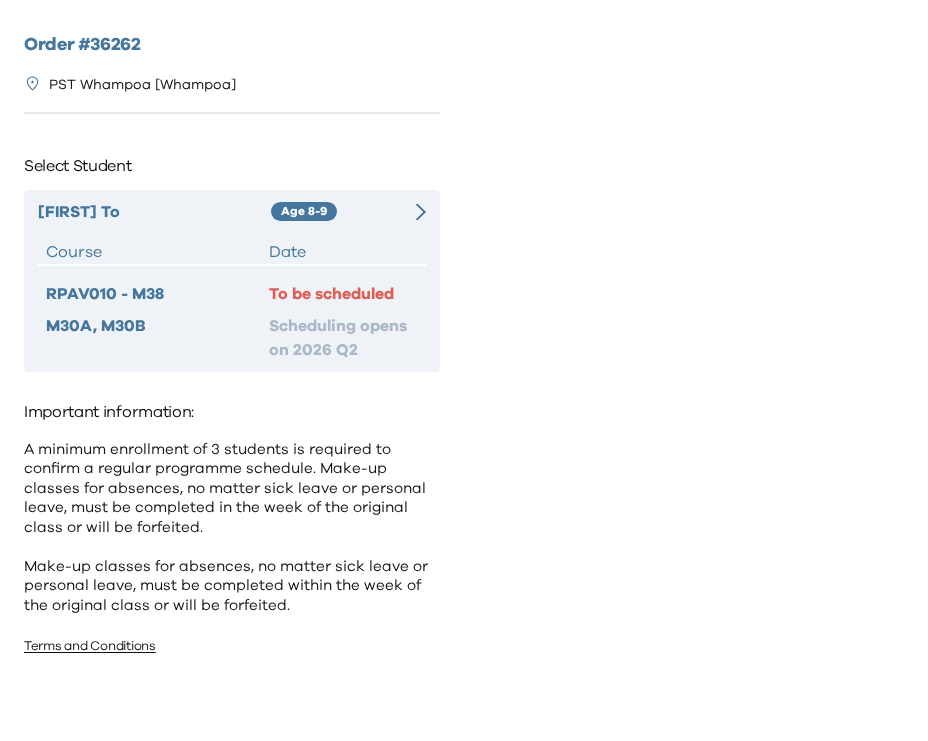 scroll, scrollTop: 0, scrollLeft: 0, axis: both 